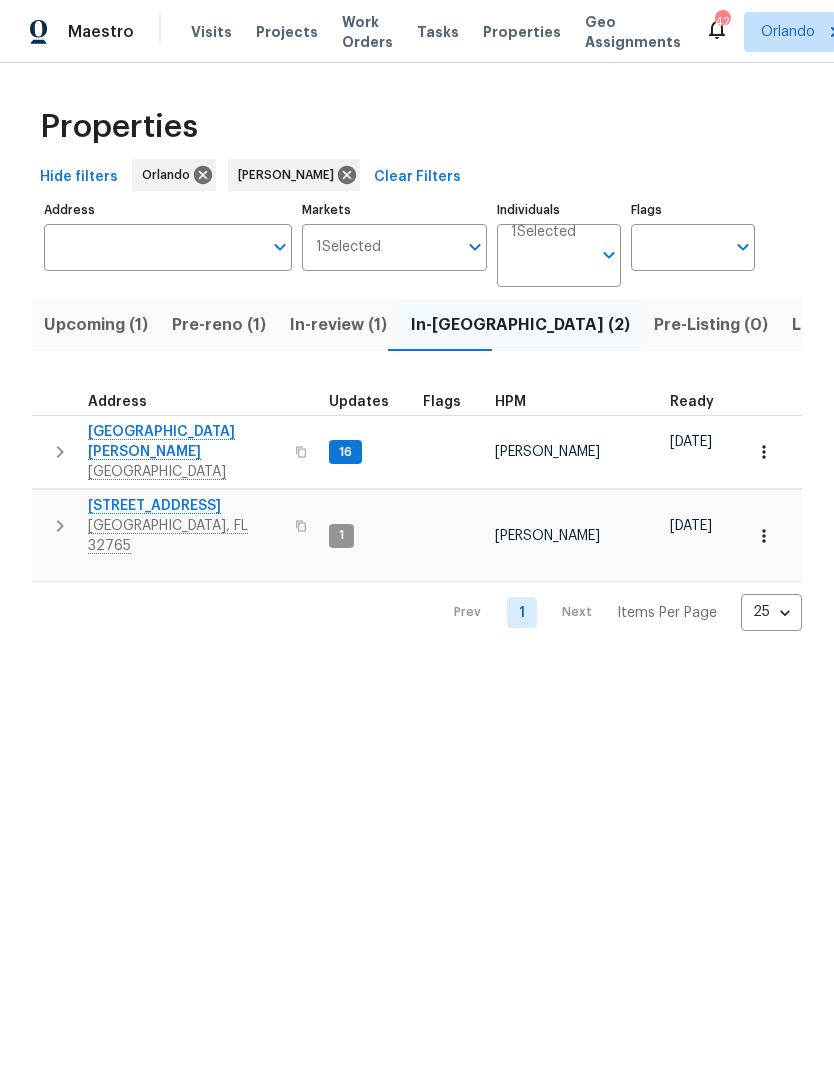 scroll, scrollTop: 0, scrollLeft: 0, axis: both 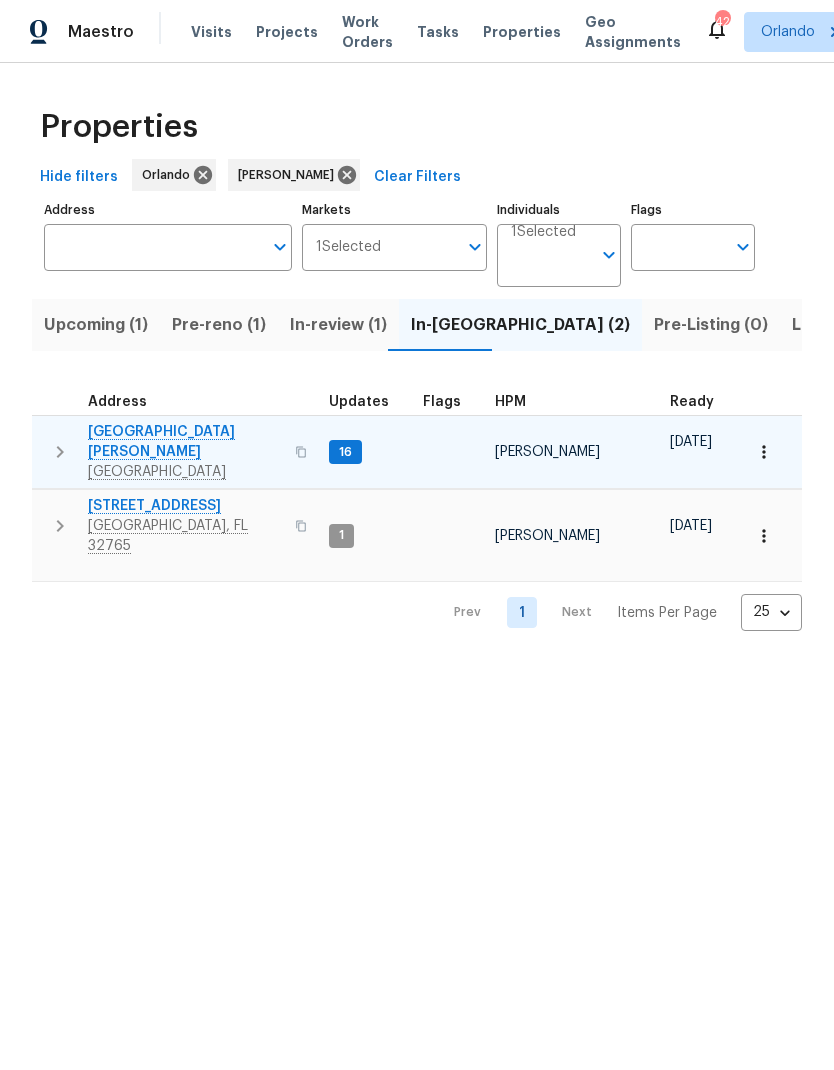click on "[GEOGRAPHIC_DATA][PERSON_NAME]" at bounding box center [185, 442] 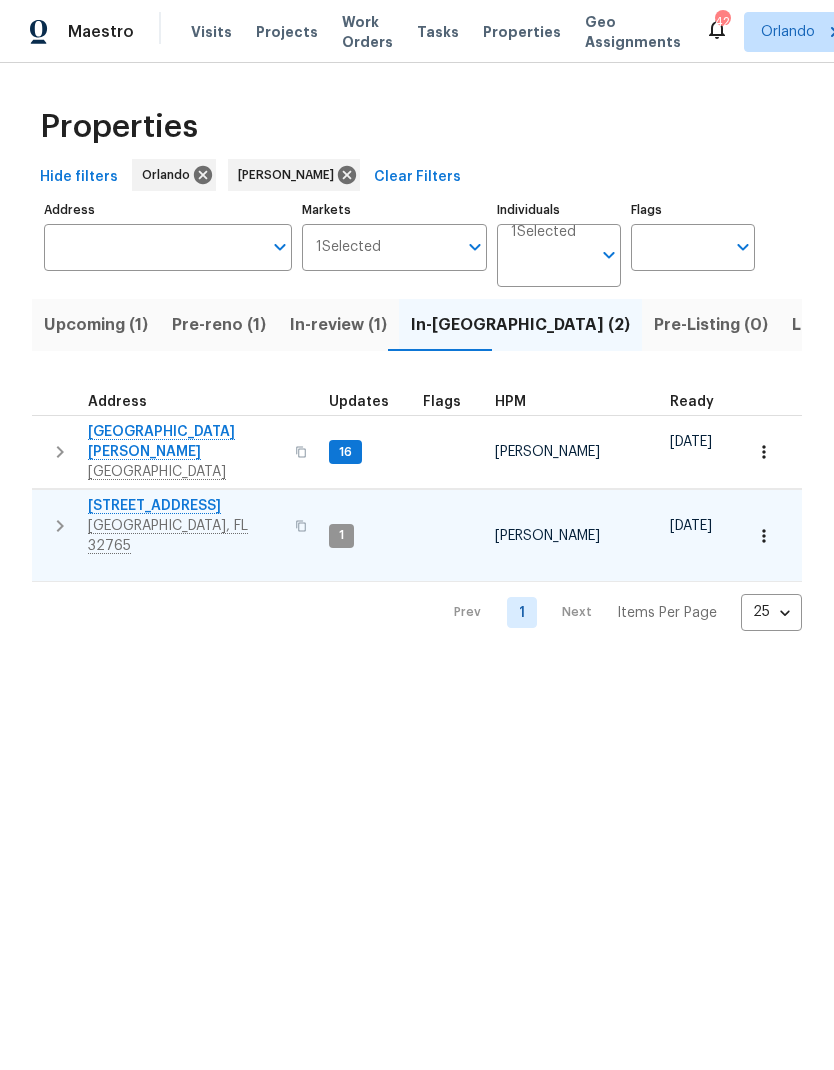 click on "[STREET_ADDRESS]" at bounding box center (185, 506) 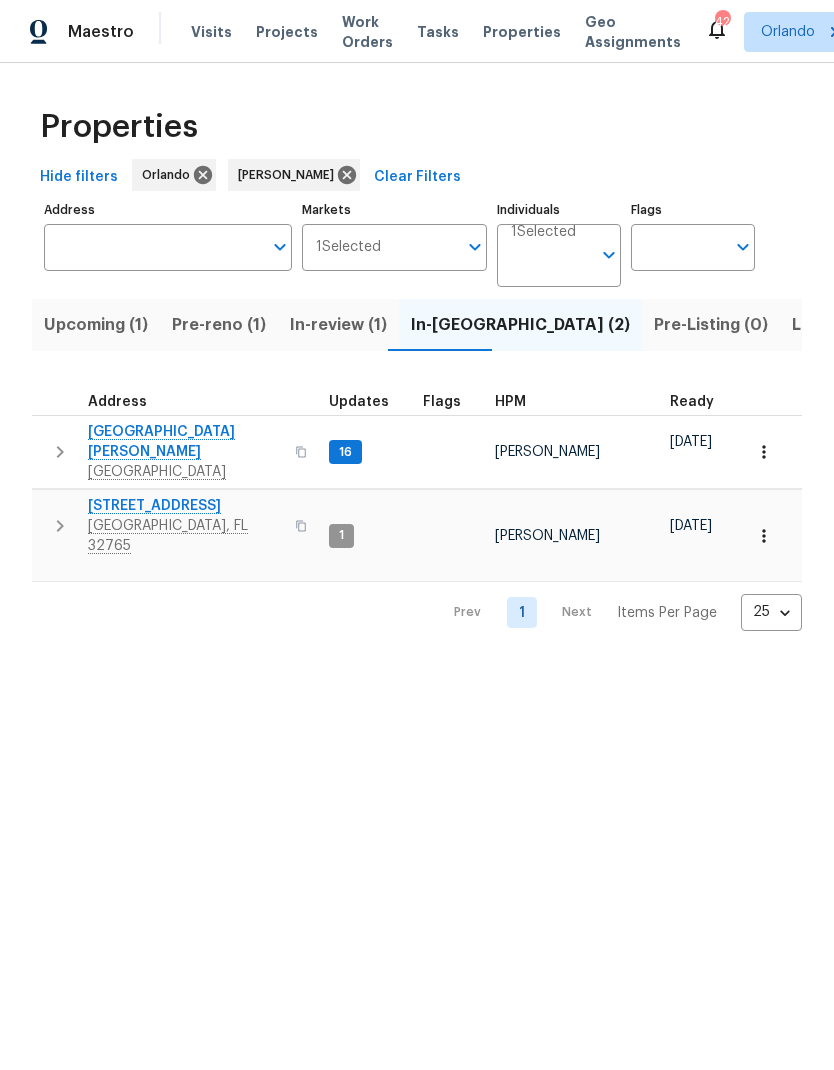 click on "In-review (1)" at bounding box center (338, 325) 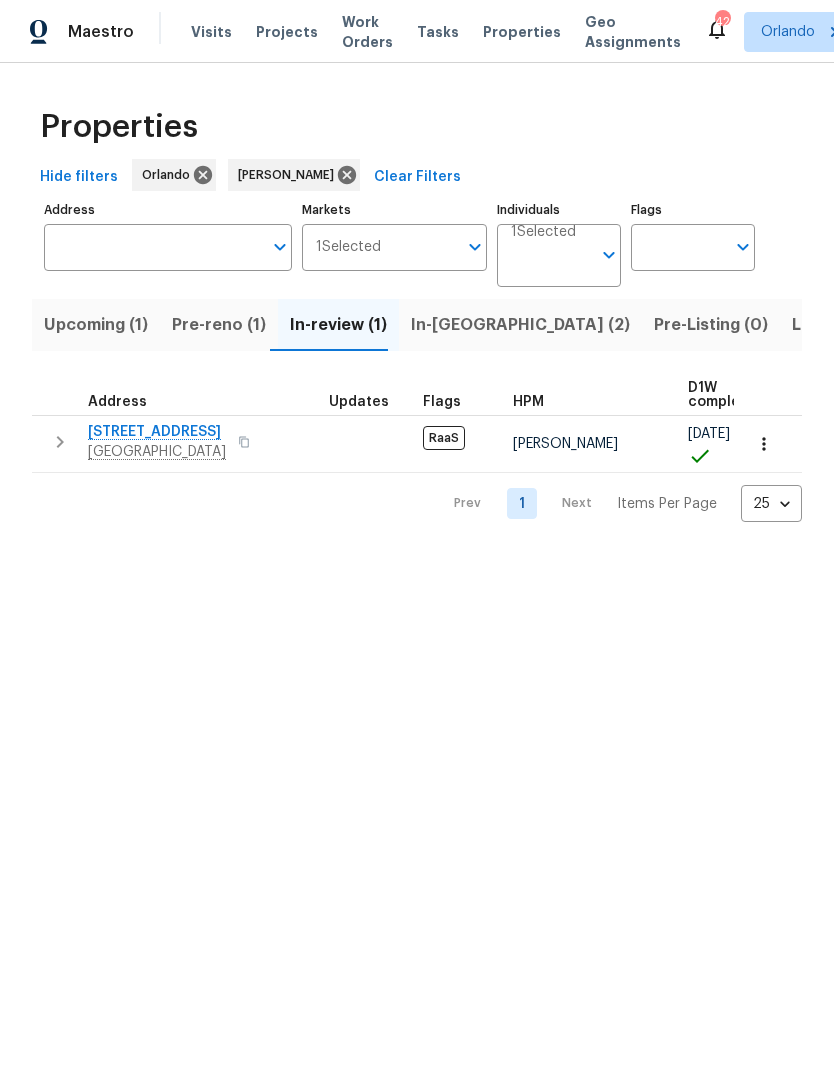 click on "Pre-reno (1)" at bounding box center [219, 325] 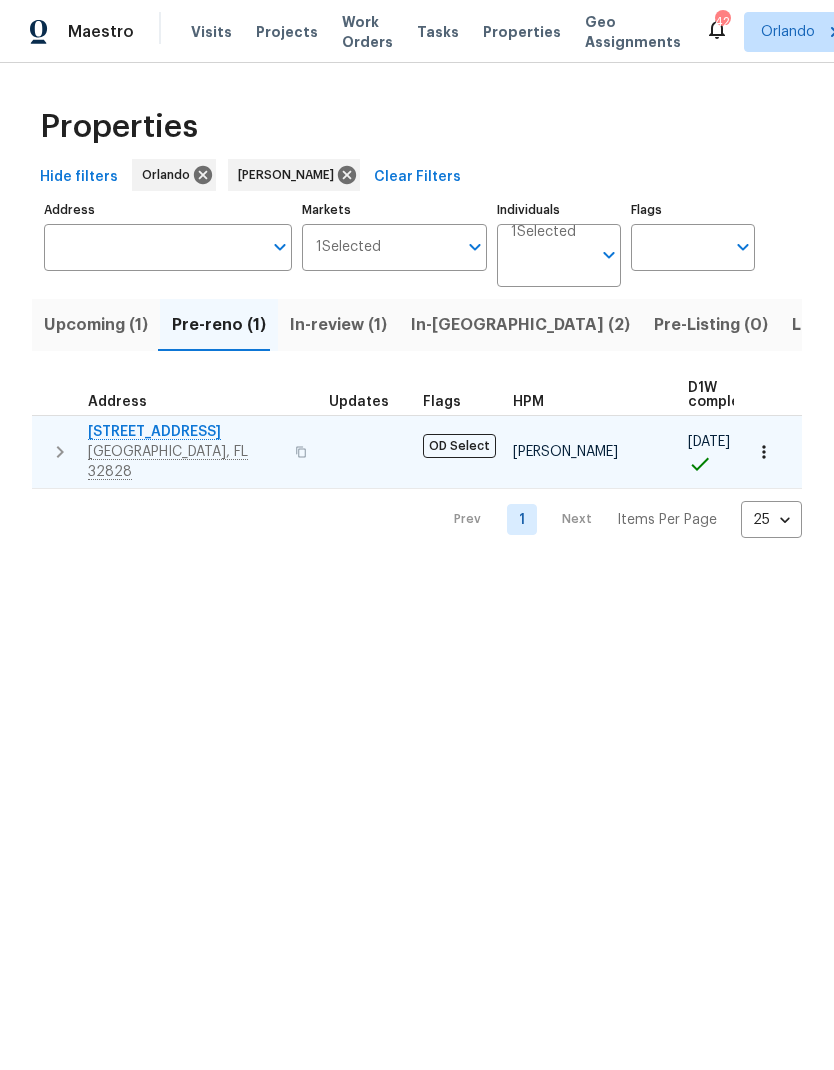click on "2609 Windsorgate Ln" at bounding box center [185, 432] 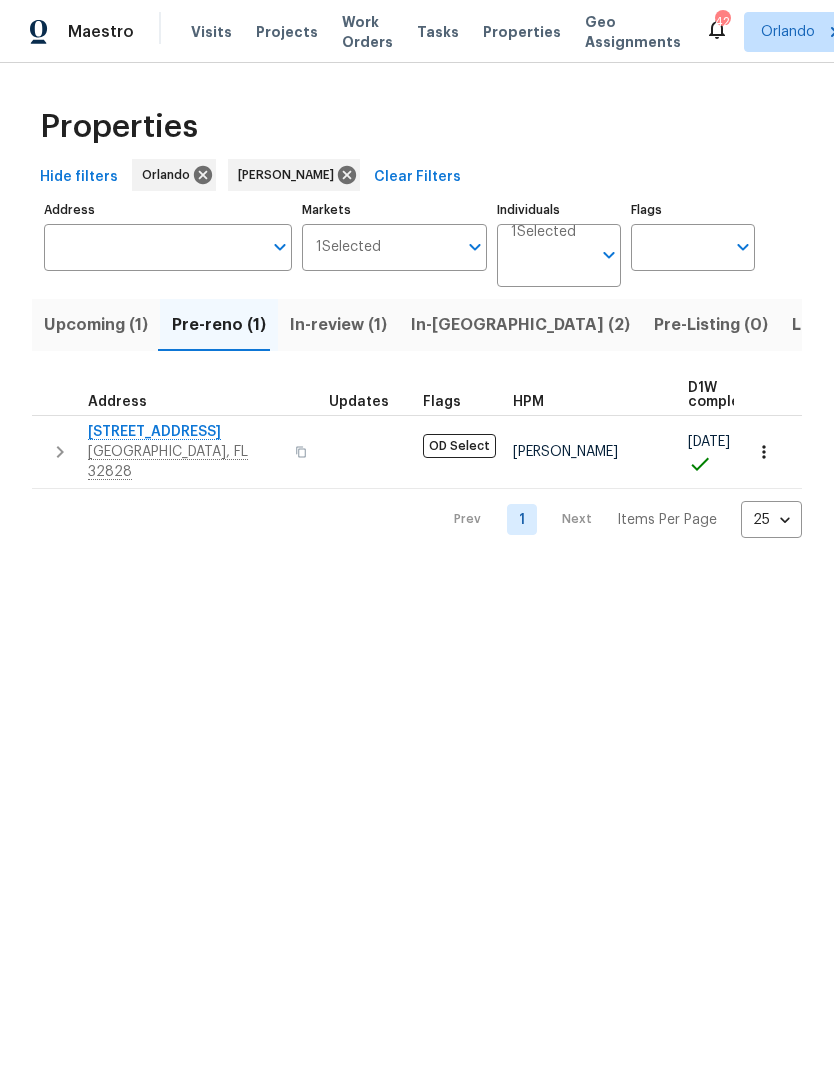click on "Upcoming (1)" at bounding box center [96, 325] 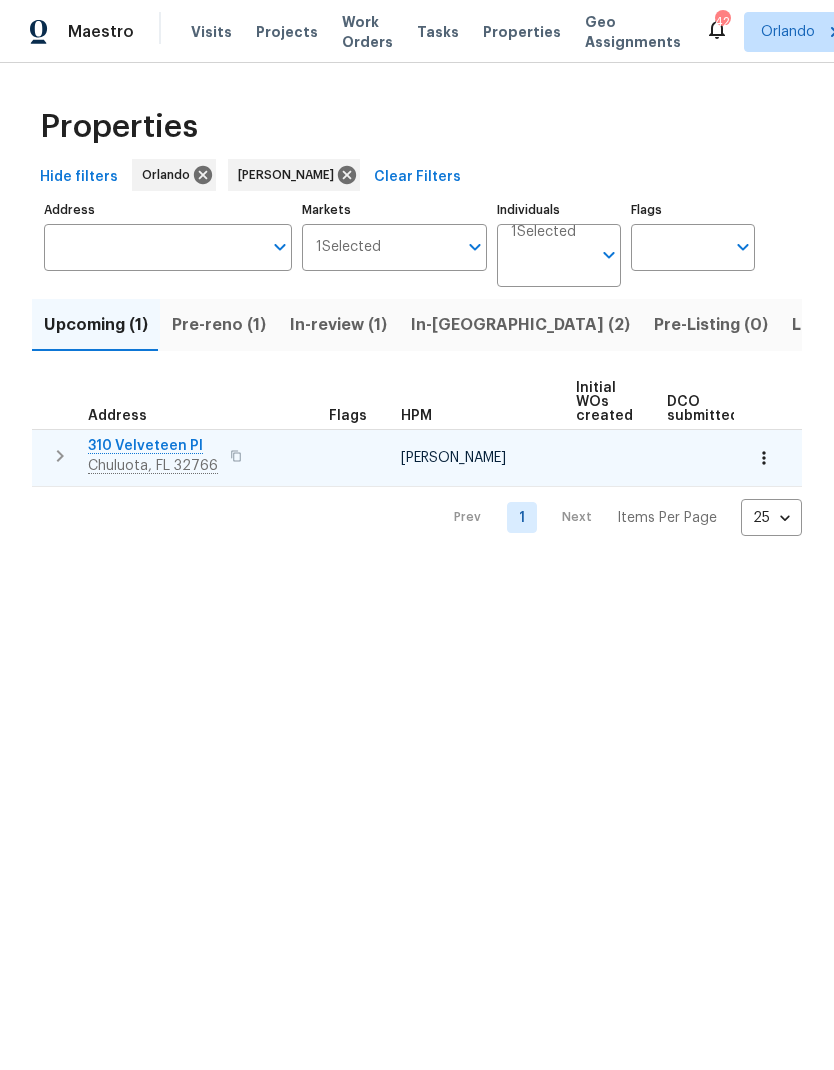 click on "310 Velveteen Pl" at bounding box center (153, 446) 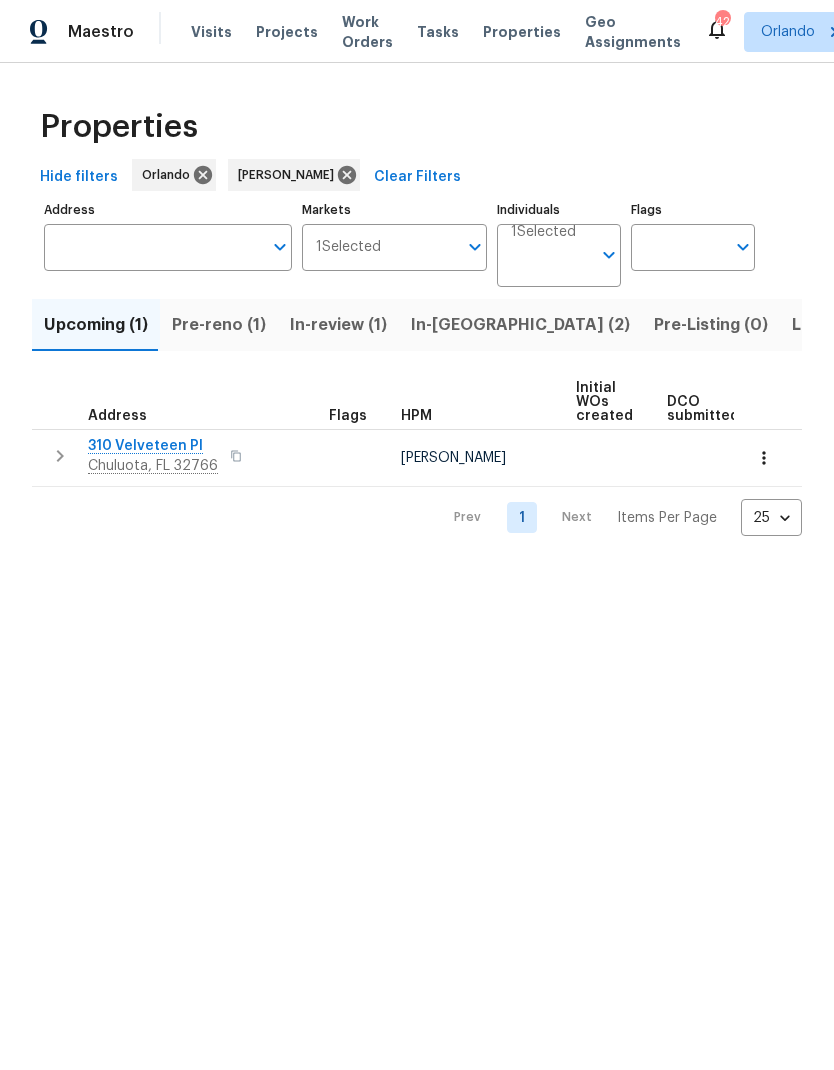 click on "Listed (15)" at bounding box center [833, 325] 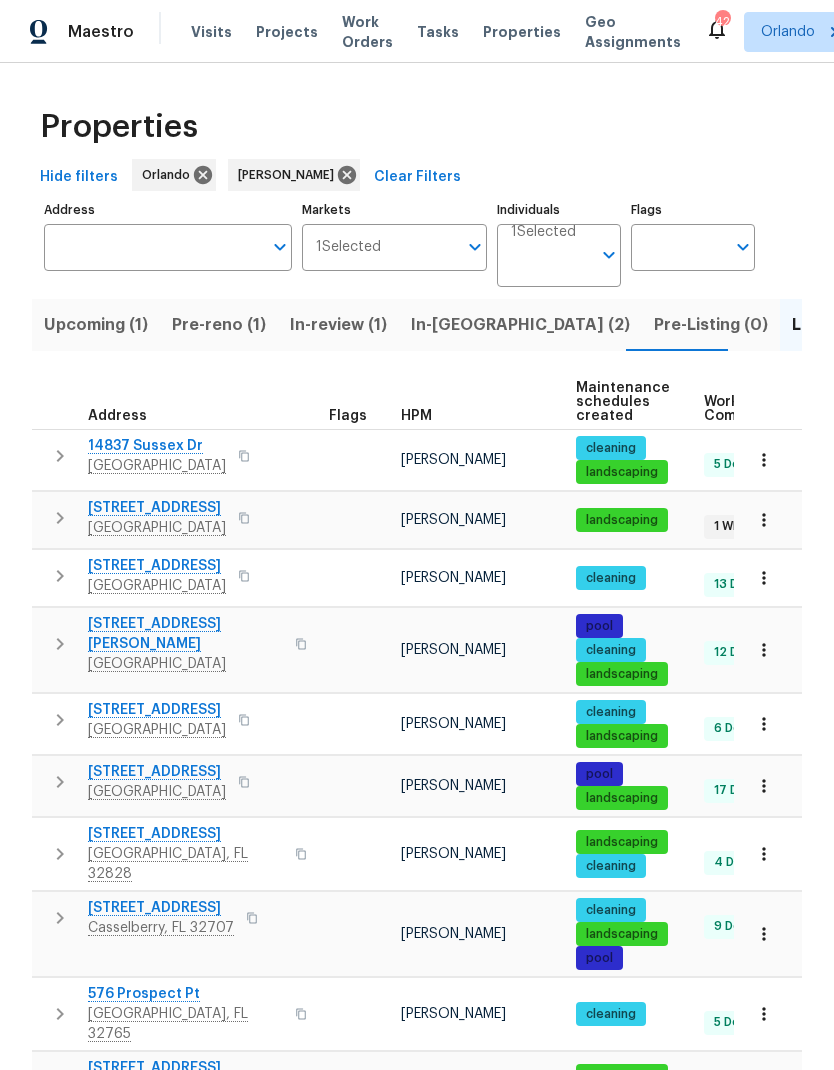 scroll, scrollTop: 0, scrollLeft: 0, axis: both 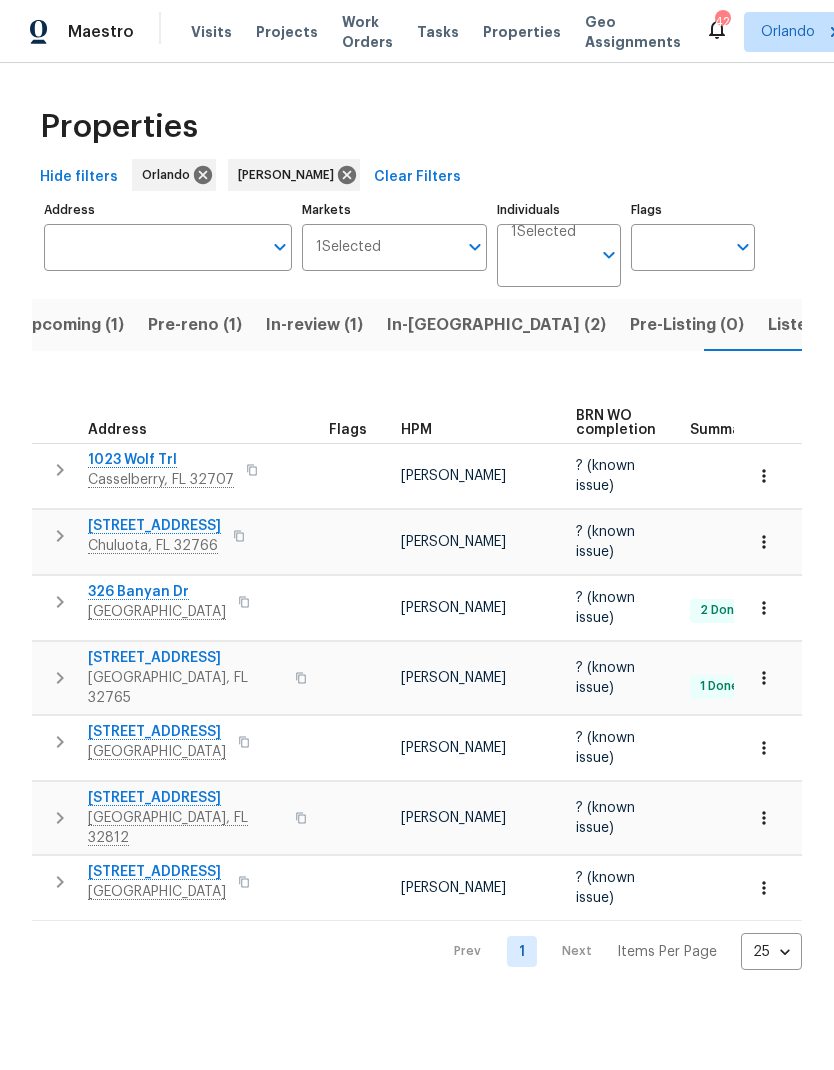 click on "In-reno (2)" at bounding box center (496, 325) 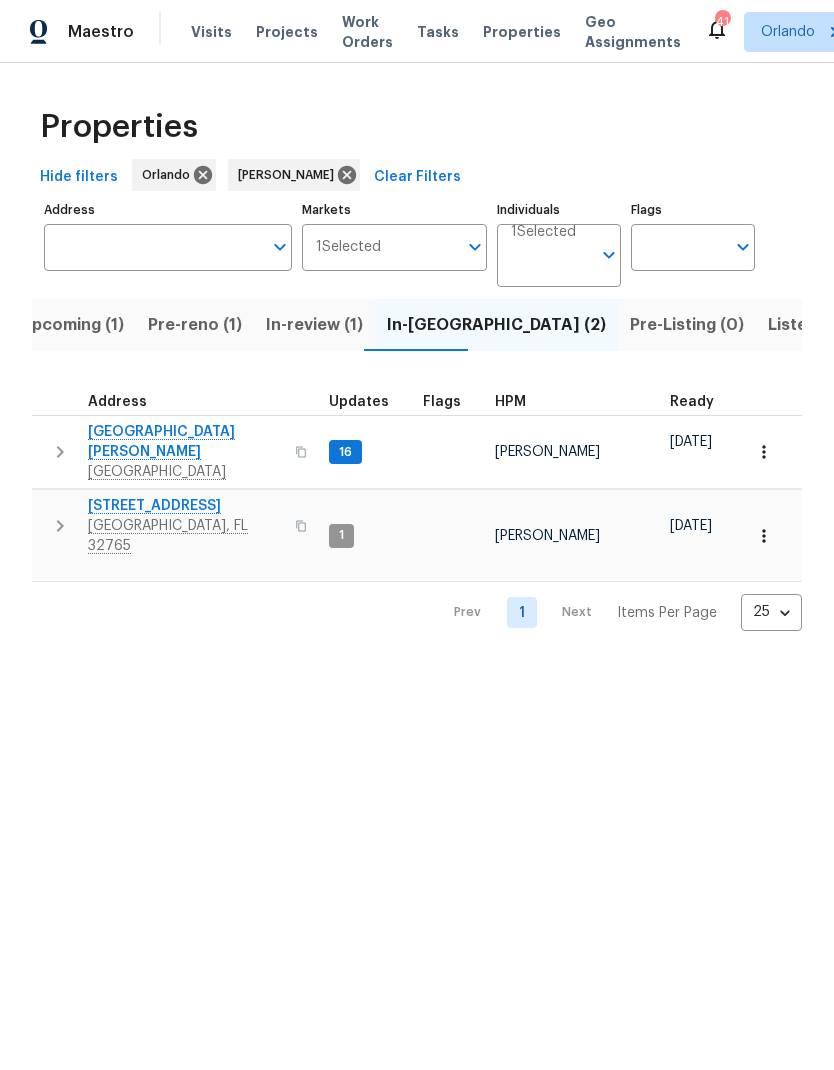 click on "Listed (15)" at bounding box center [809, 325] 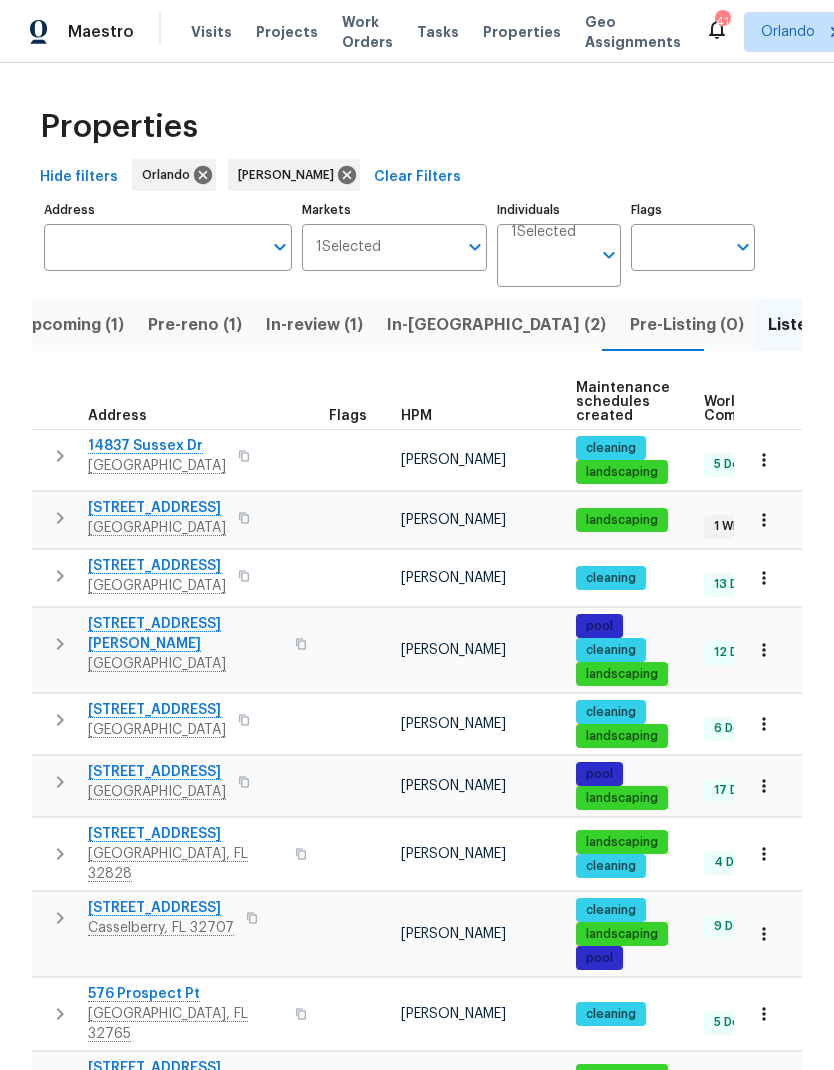 scroll, scrollTop: 0, scrollLeft: 0, axis: both 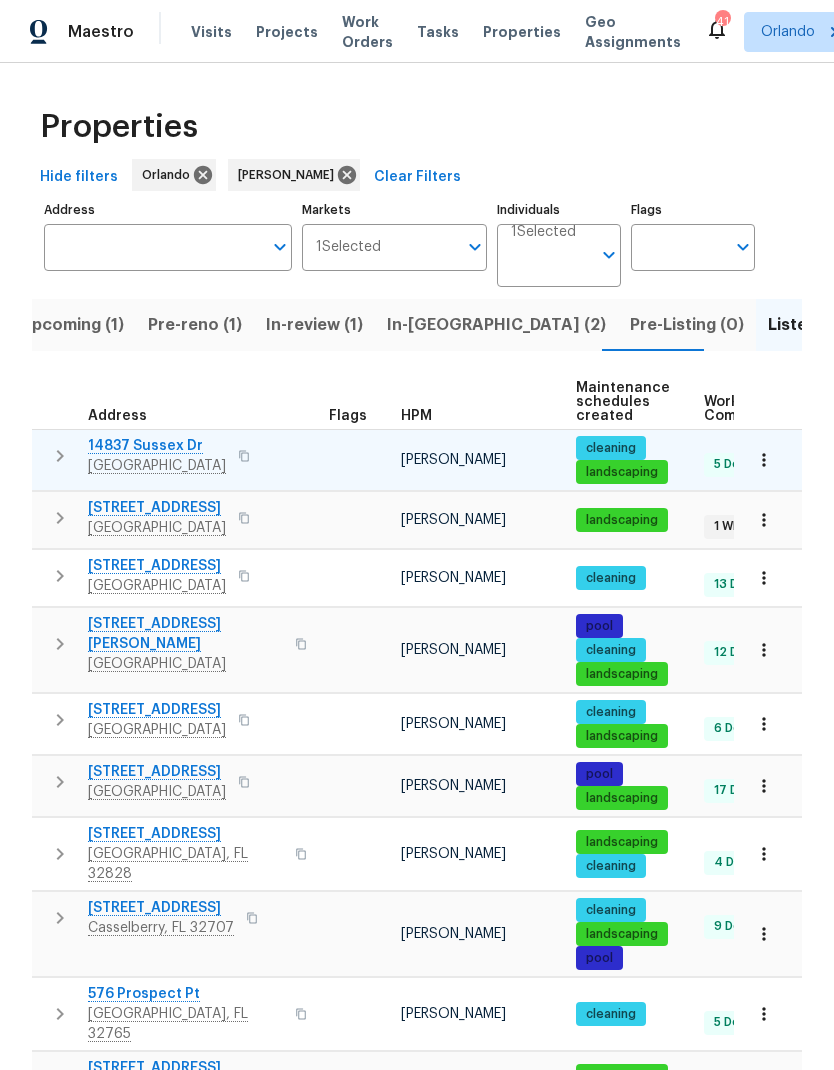 click on "14837 Sussex Dr" at bounding box center [157, 446] 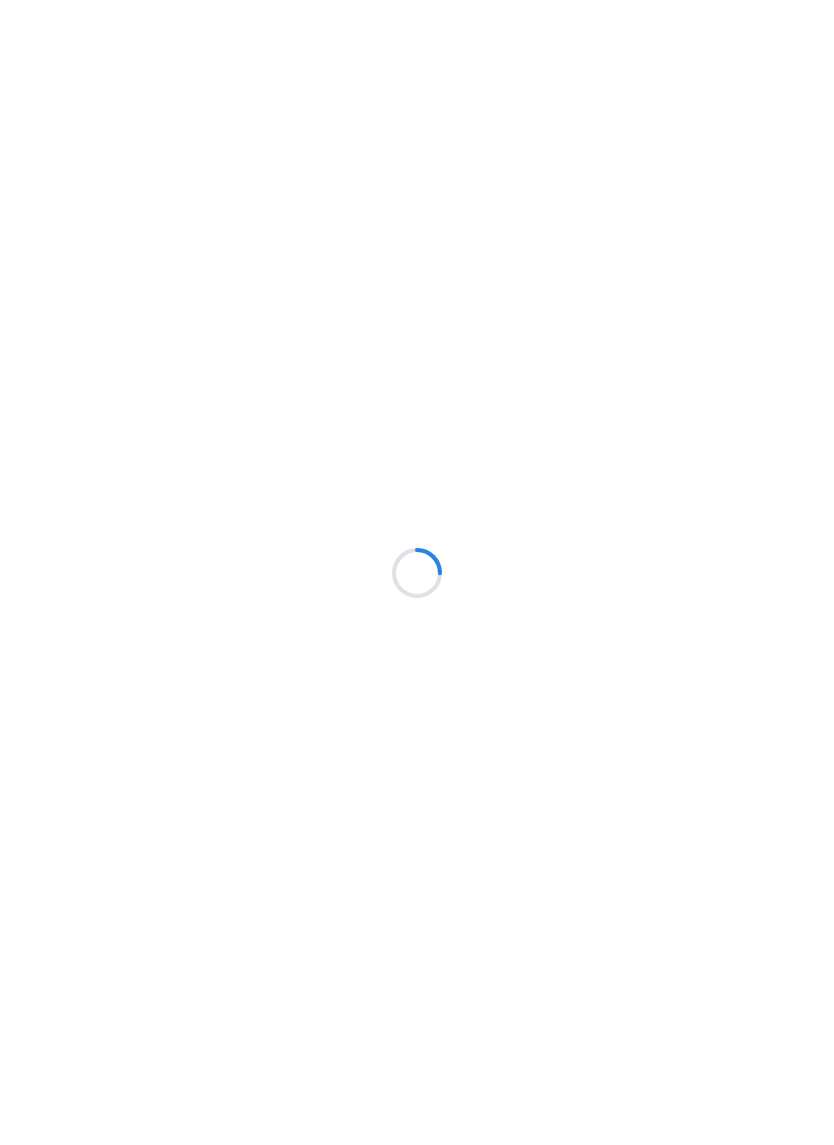 scroll, scrollTop: 0, scrollLeft: 0, axis: both 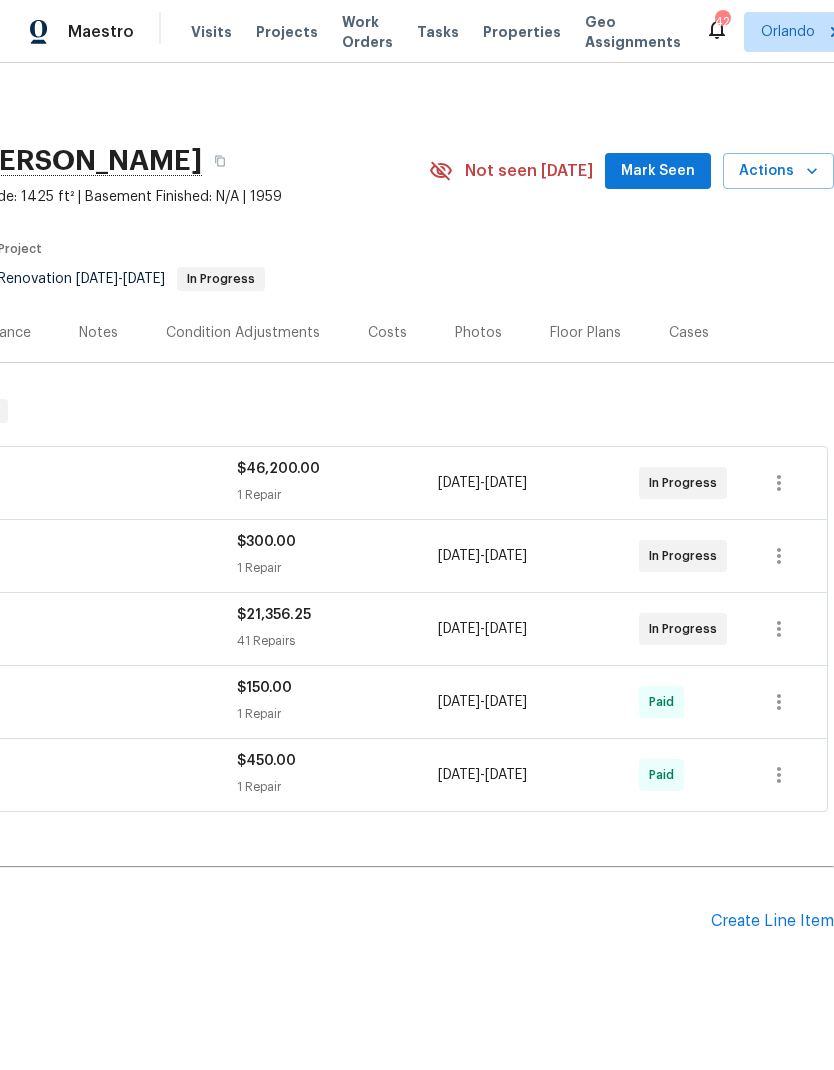 click on "Mark Seen" at bounding box center [658, 171] 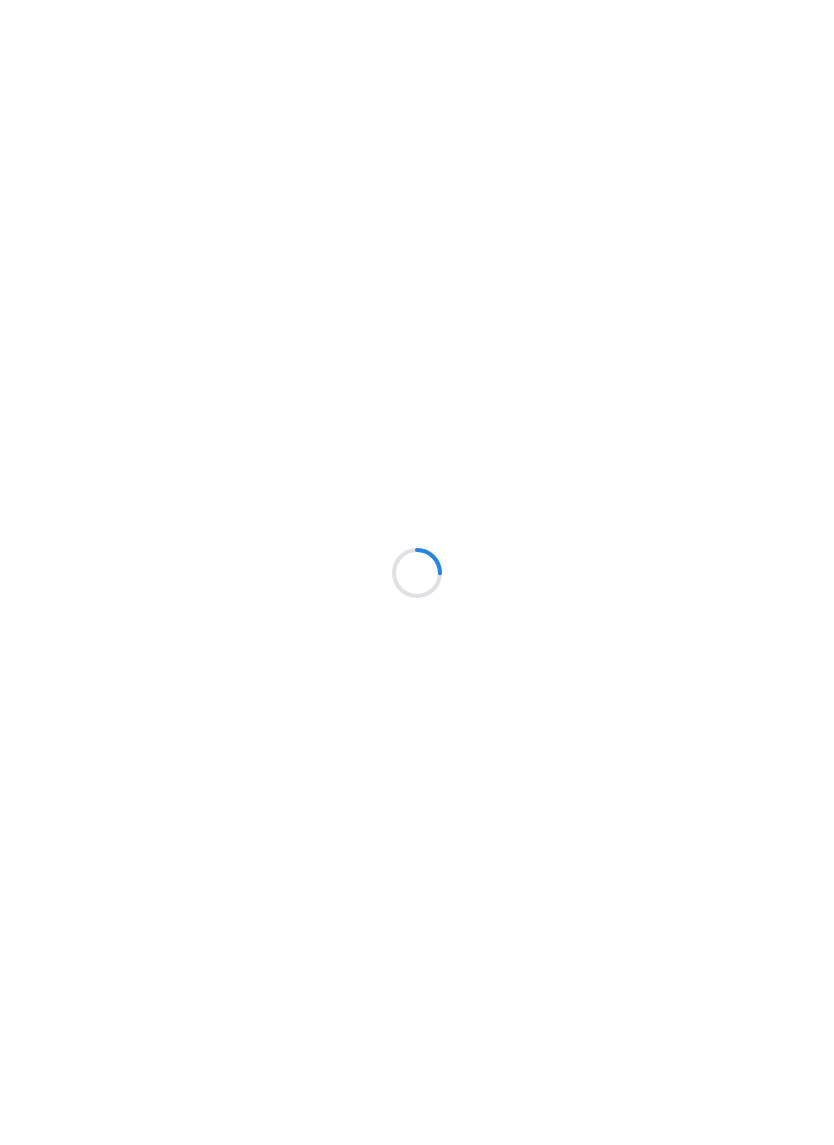 scroll, scrollTop: 0, scrollLeft: 0, axis: both 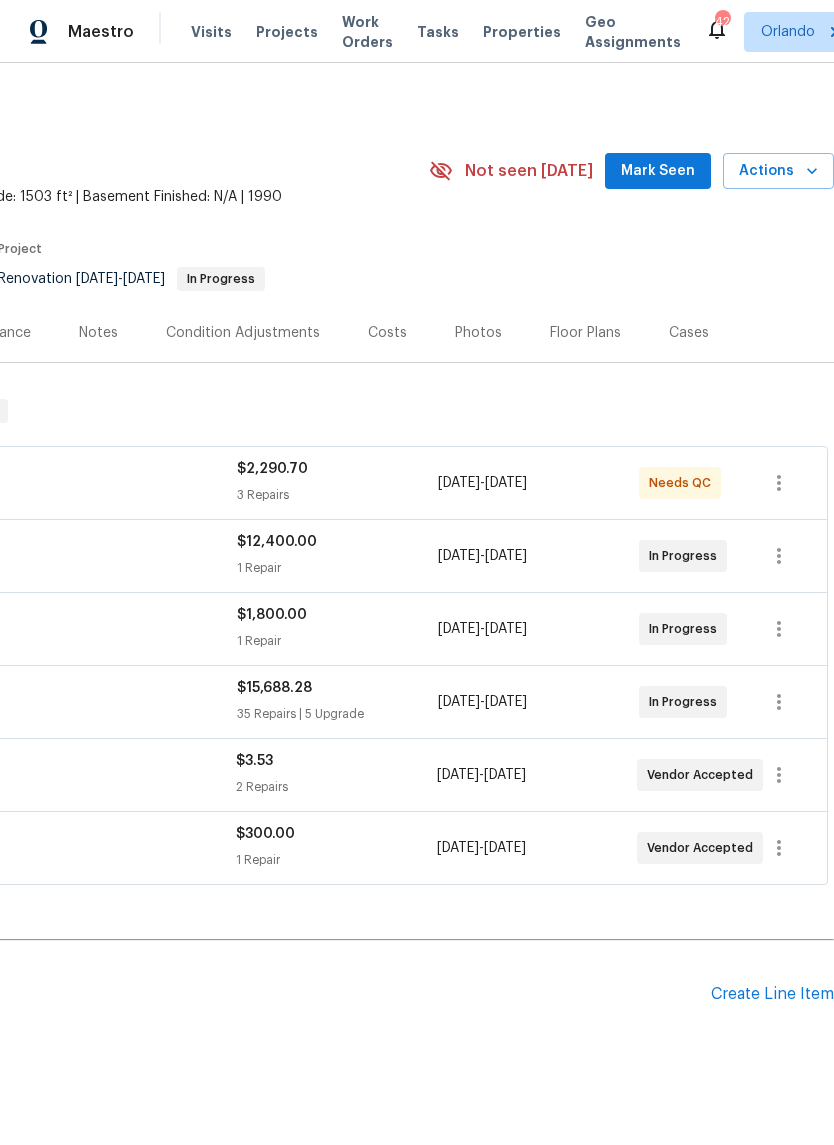 click on "Mark Seen" at bounding box center [658, 171] 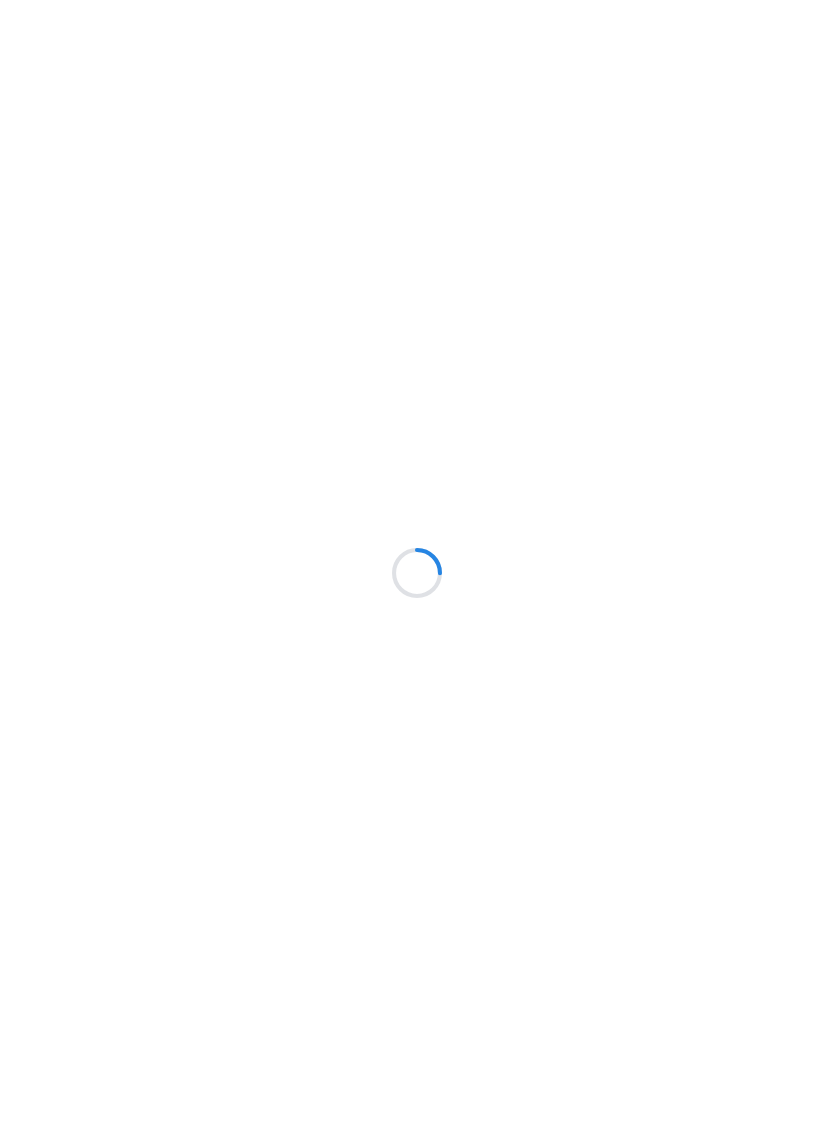 scroll, scrollTop: 0, scrollLeft: 0, axis: both 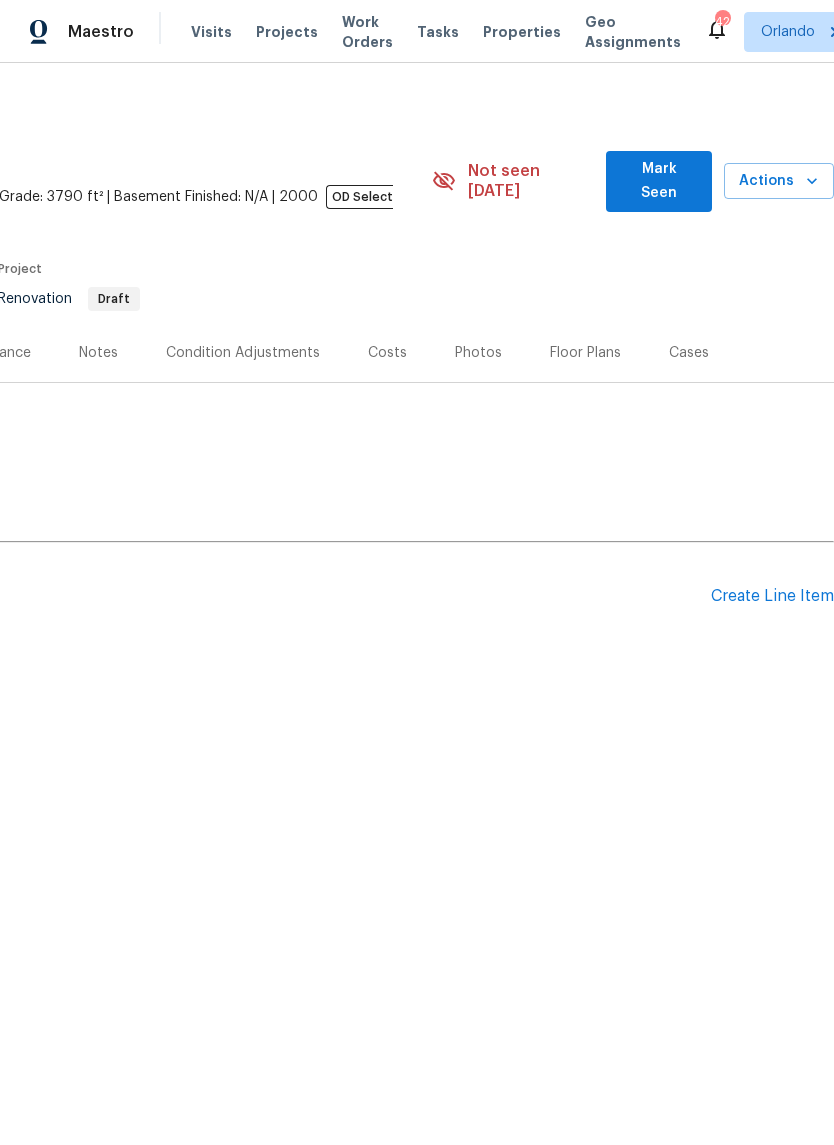 click on "Mark Seen" at bounding box center [658, 181] 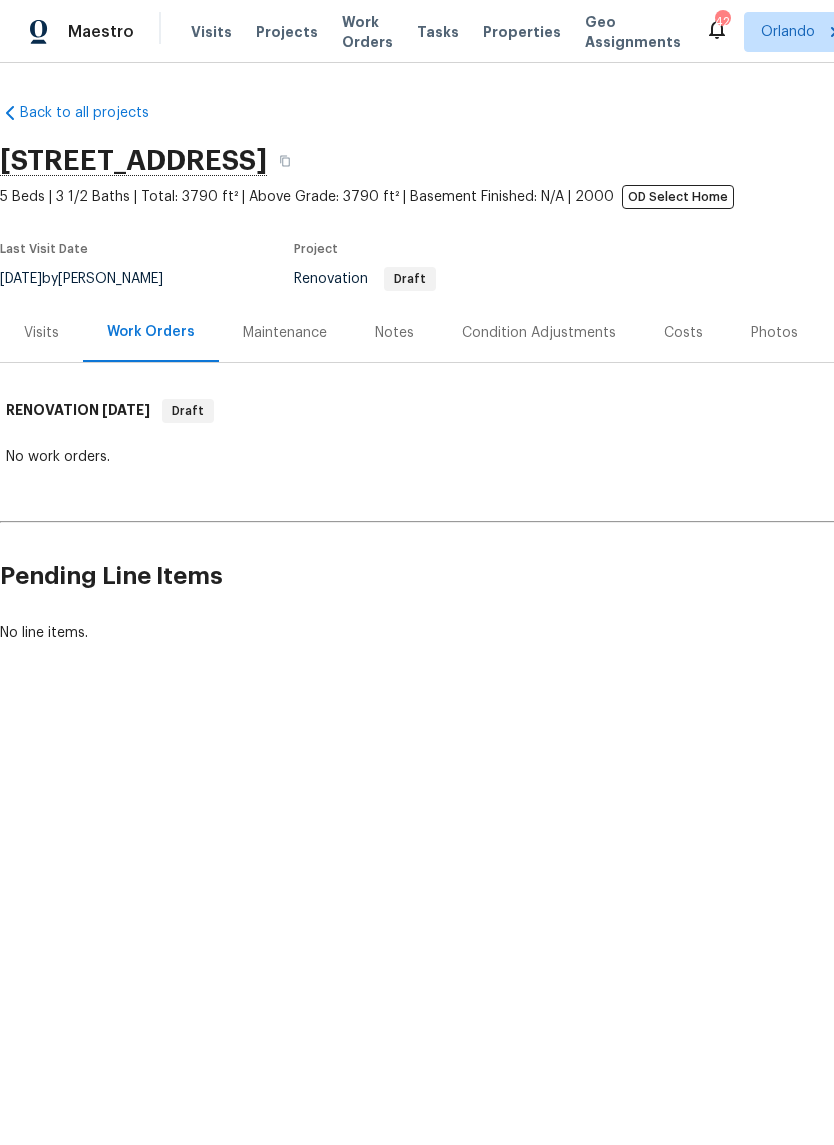 scroll, scrollTop: 0, scrollLeft: 0, axis: both 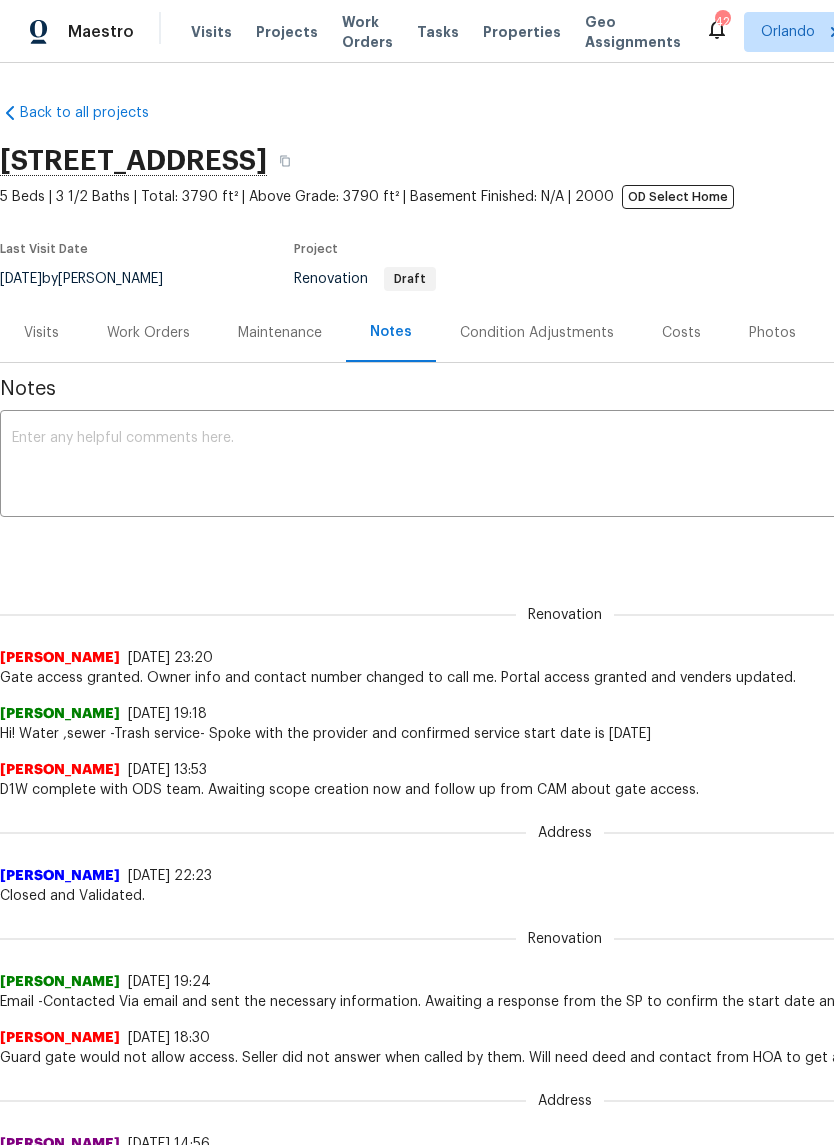click on "Work Orders" at bounding box center [148, 333] 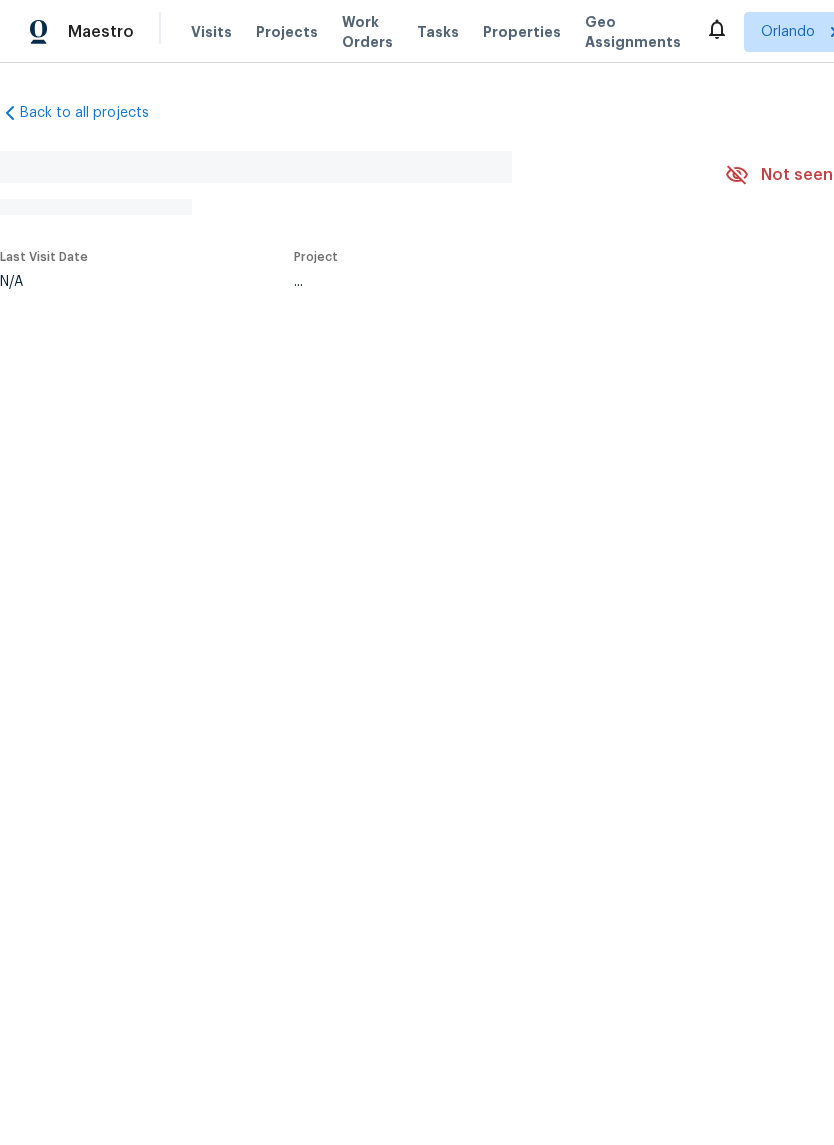 scroll, scrollTop: 0, scrollLeft: 0, axis: both 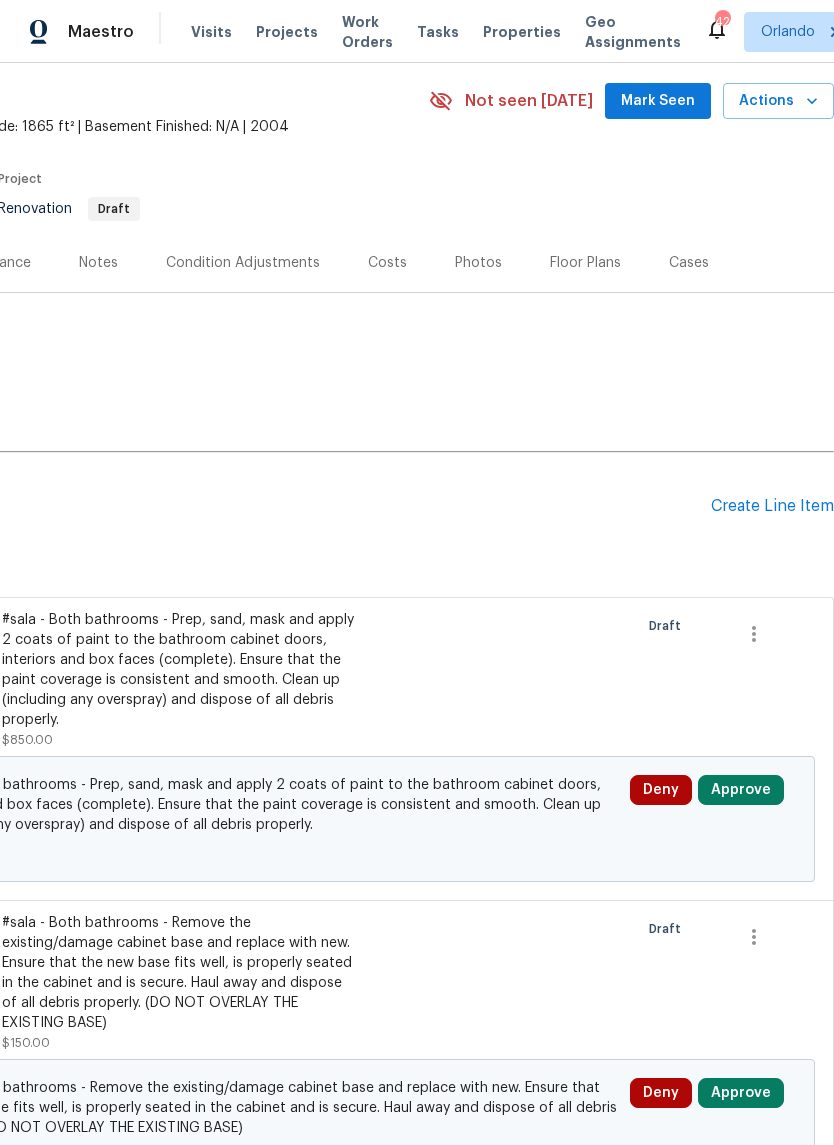 click on "Mark Seen" at bounding box center [658, 101] 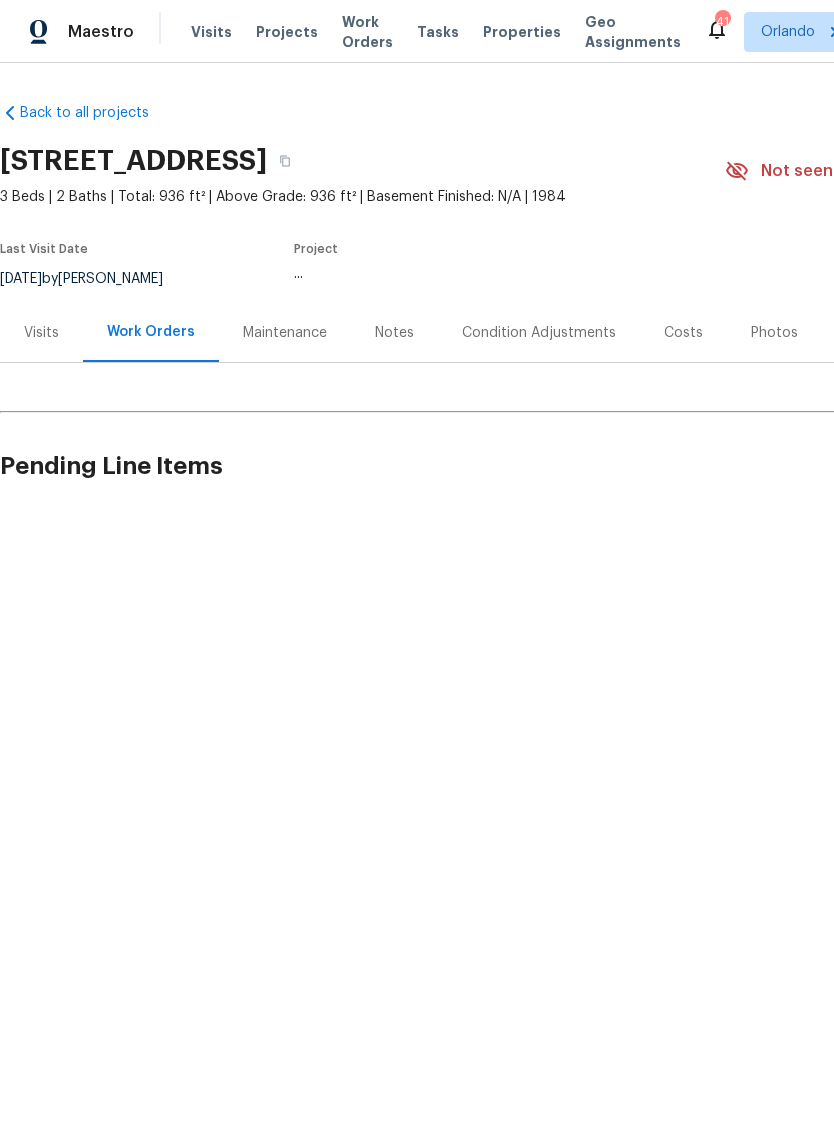 scroll, scrollTop: 0, scrollLeft: 0, axis: both 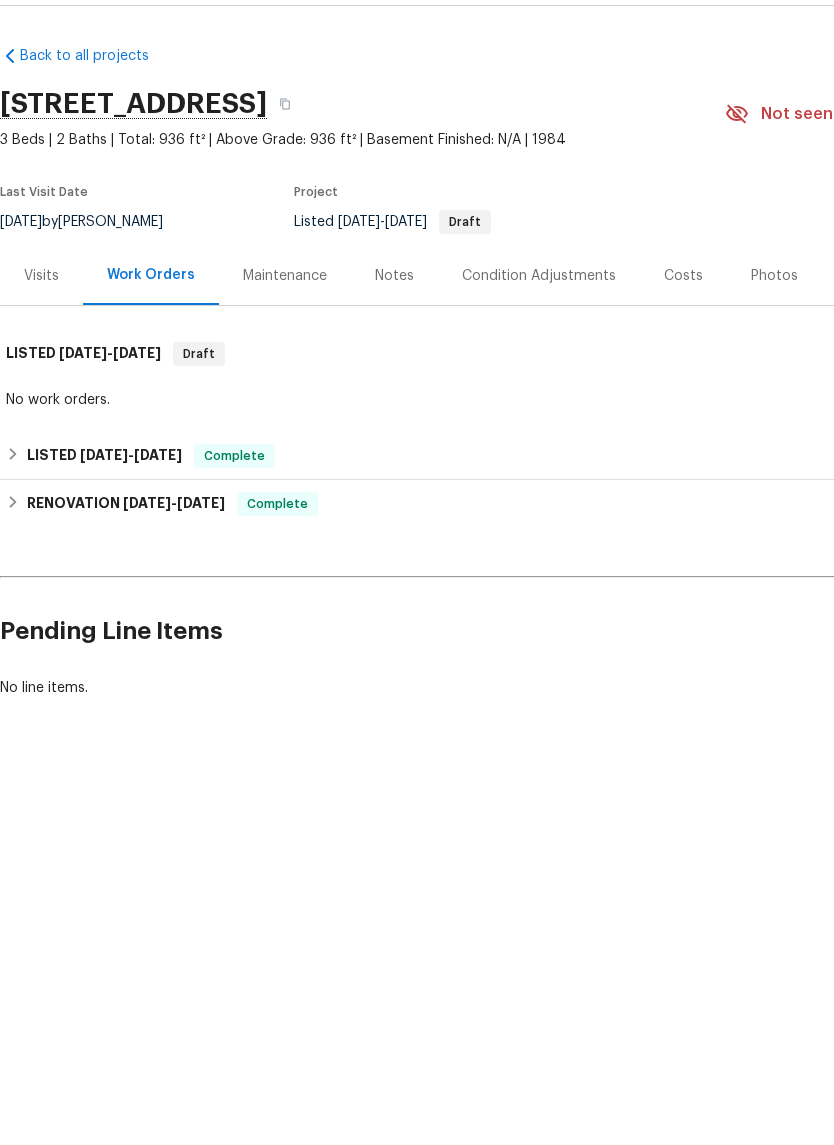 click on "Photos" at bounding box center [774, 333] 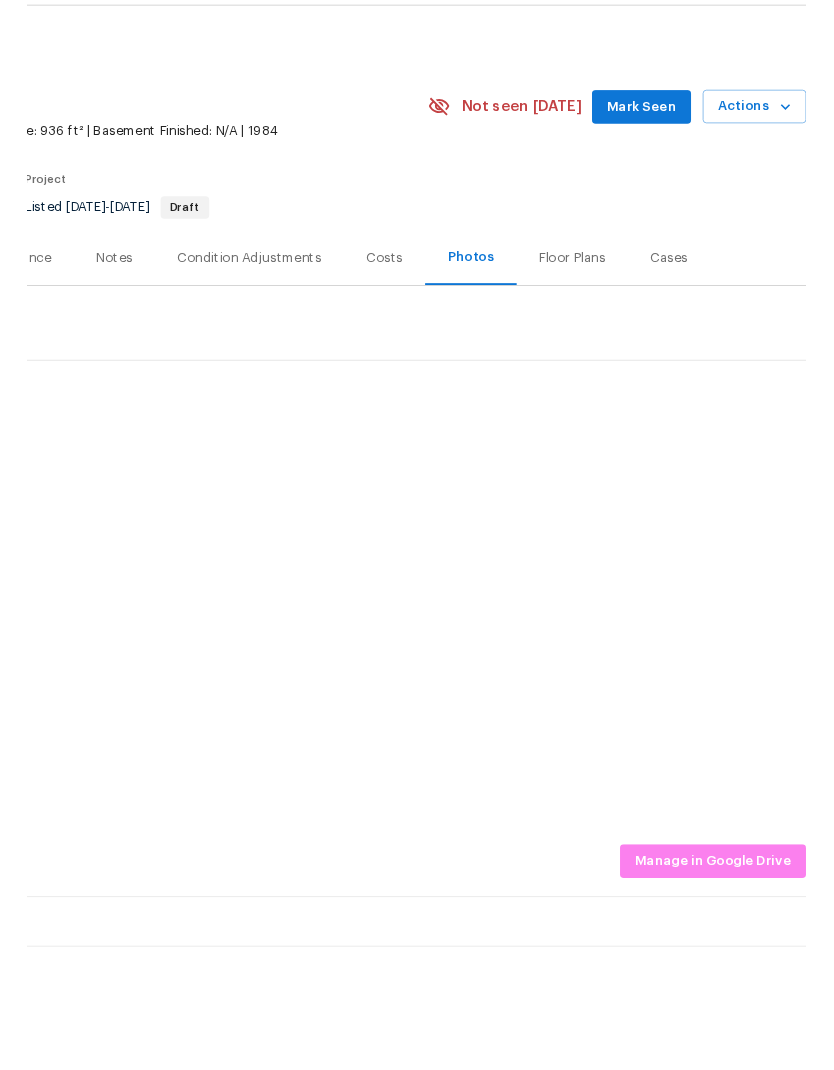 scroll, scrollTop: 0, scrollLeft: 296, axis: horizontal 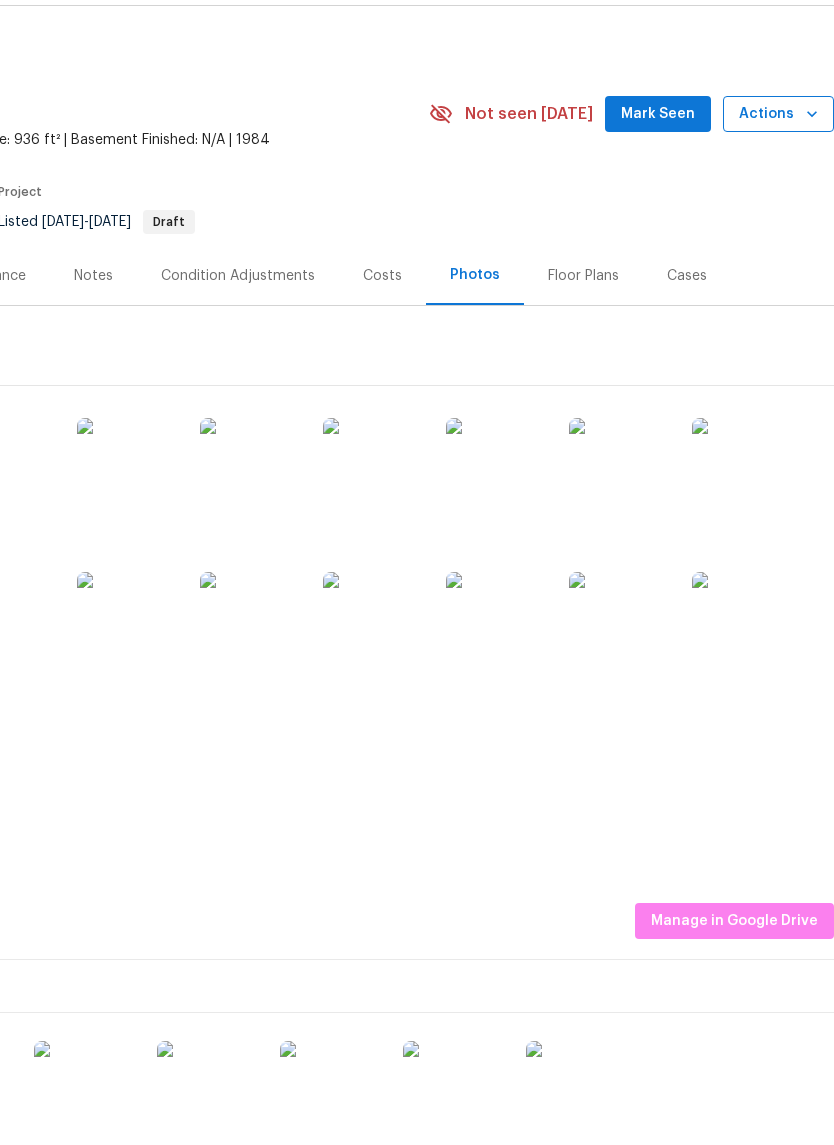 click on "Actions" at bounding box center (778, 171) 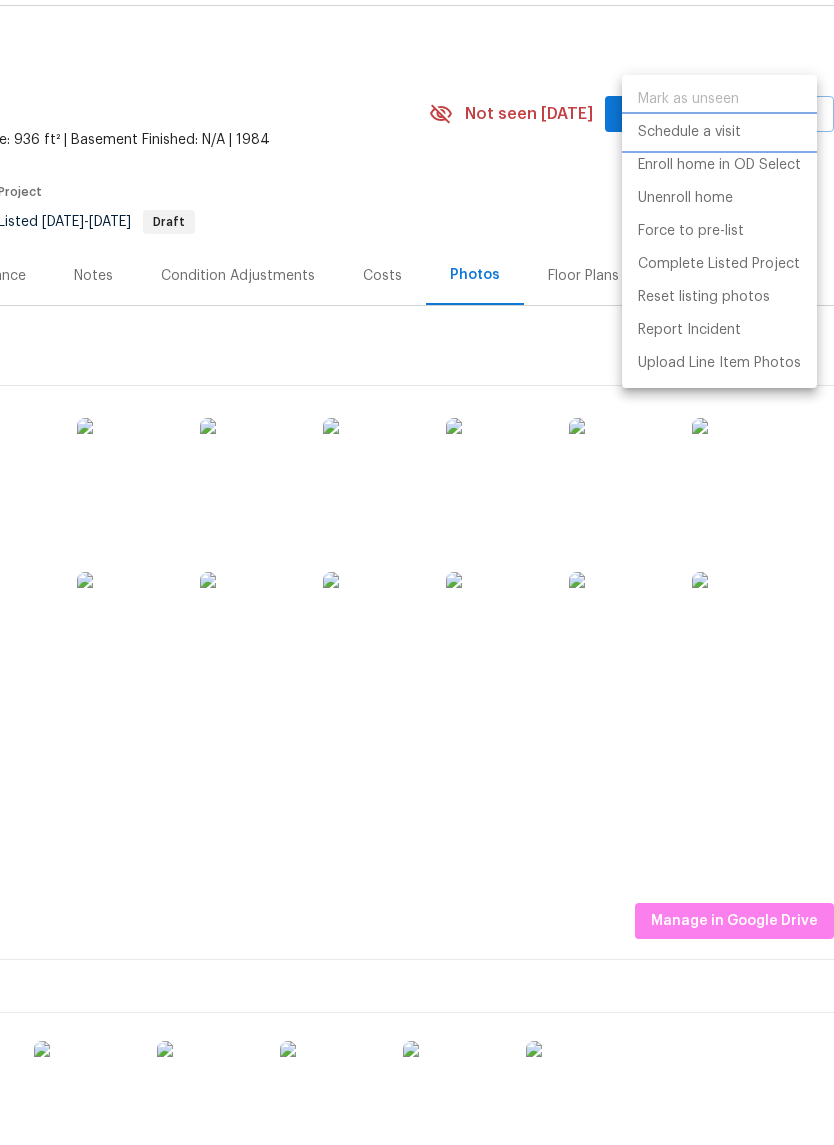 click on "Schedule a visit" at bounding box center [689, 189] 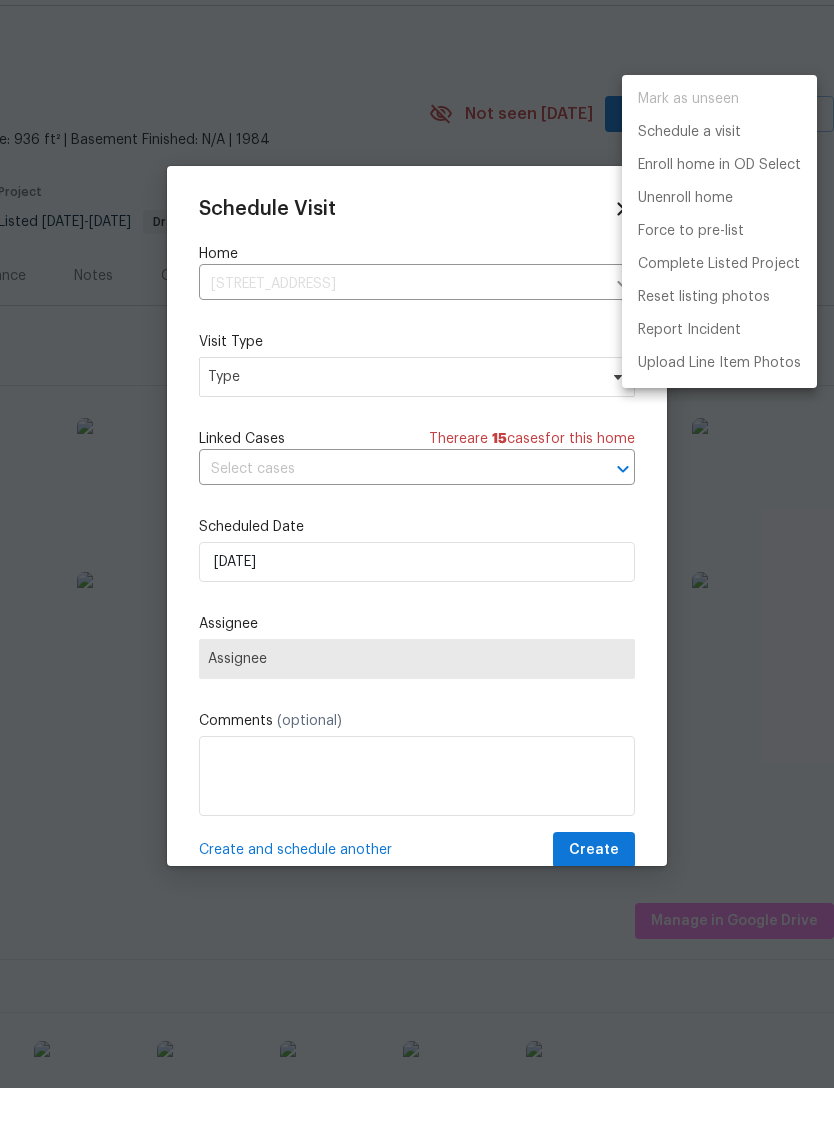 click at bounding box center [417, 572] 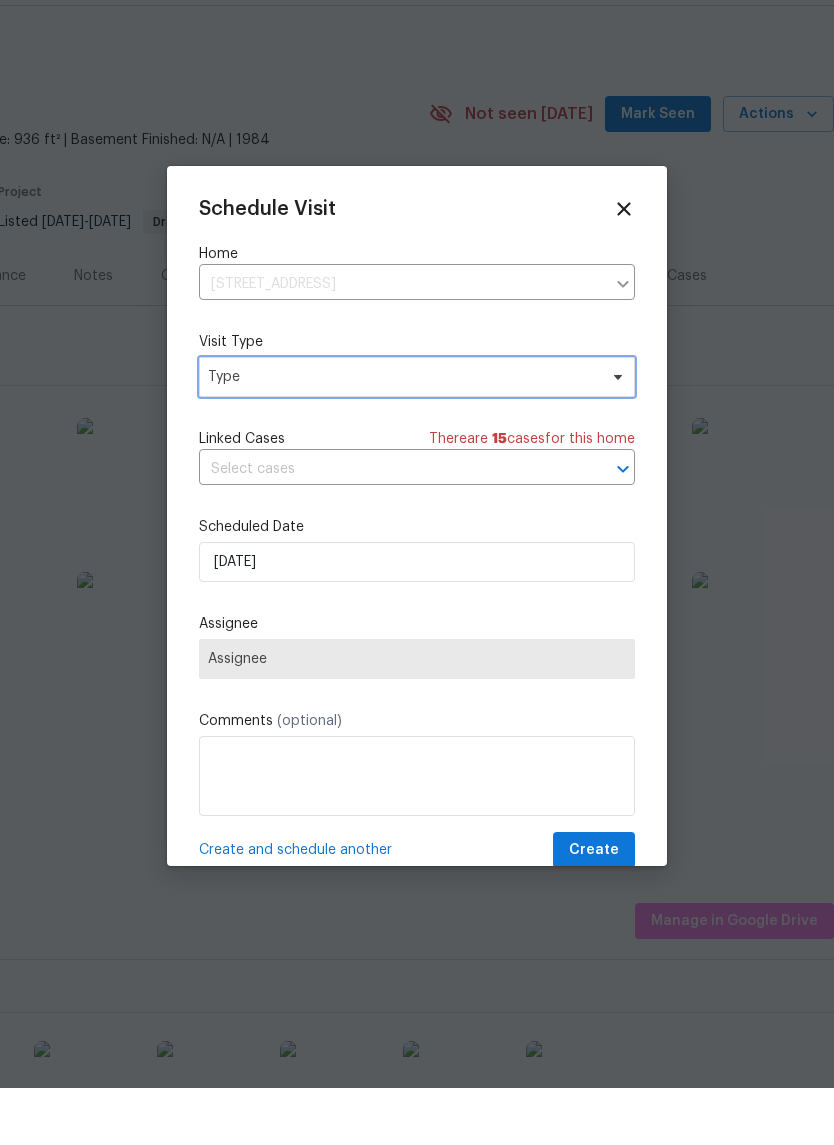 click on "Type" at bounding box center (402, 434) 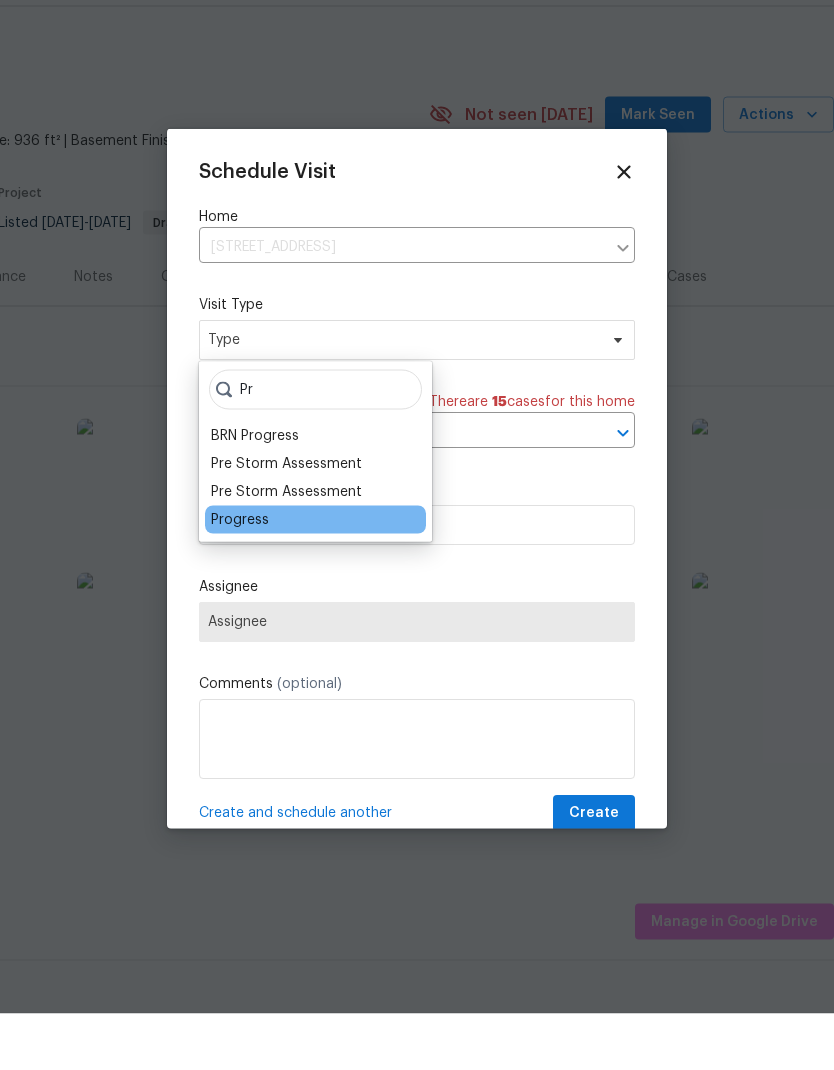 type on "Pr" 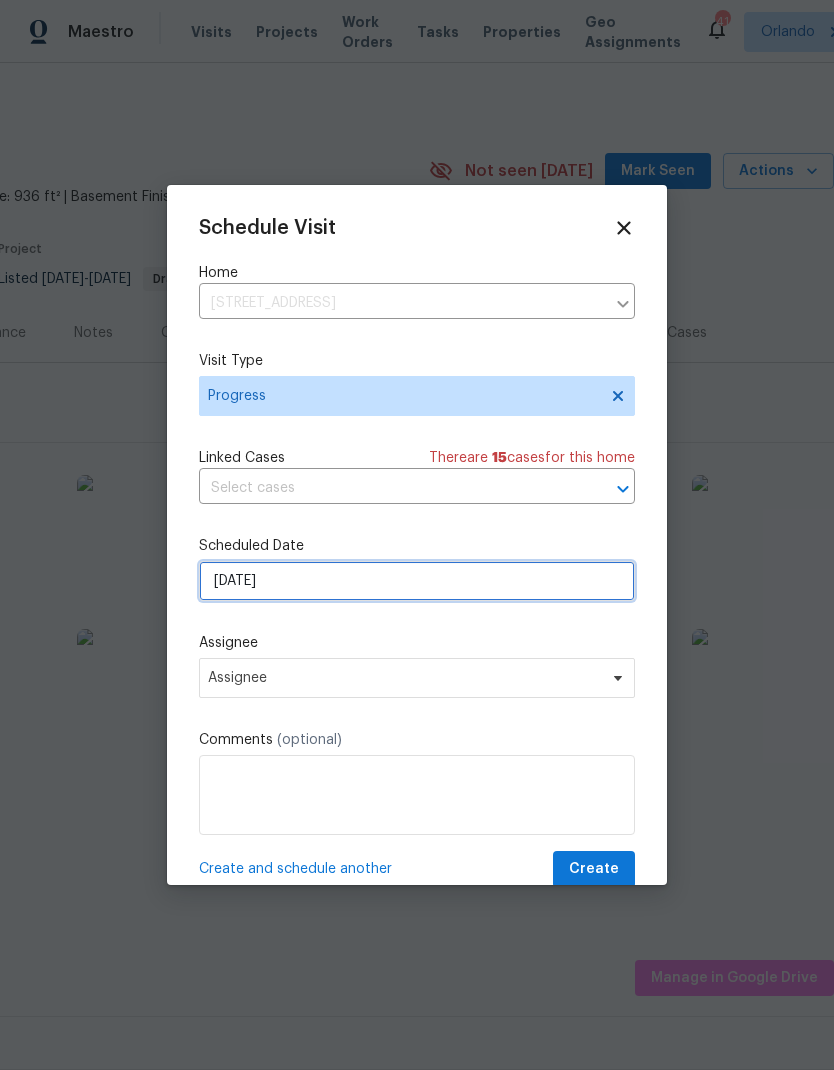 click on "[DATE]" at bounding box center [417, 581] 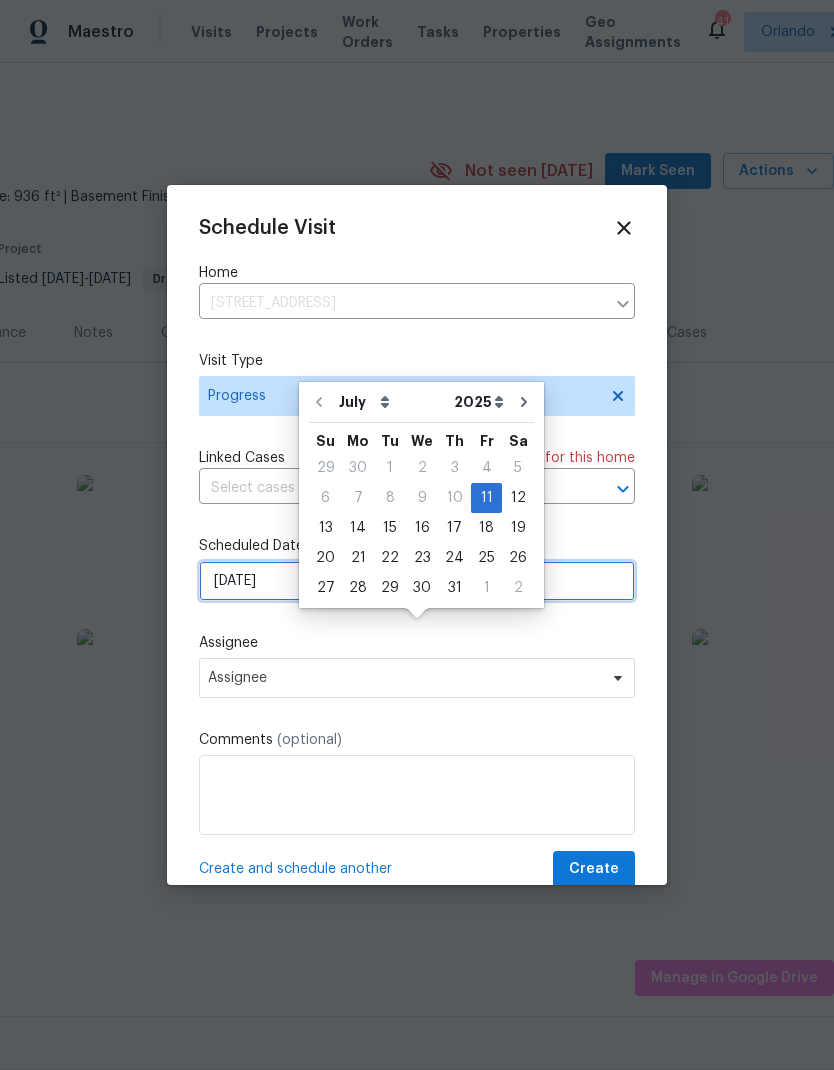scroll, scrollTop: 56, scrollLeft: 0, axis: vertical 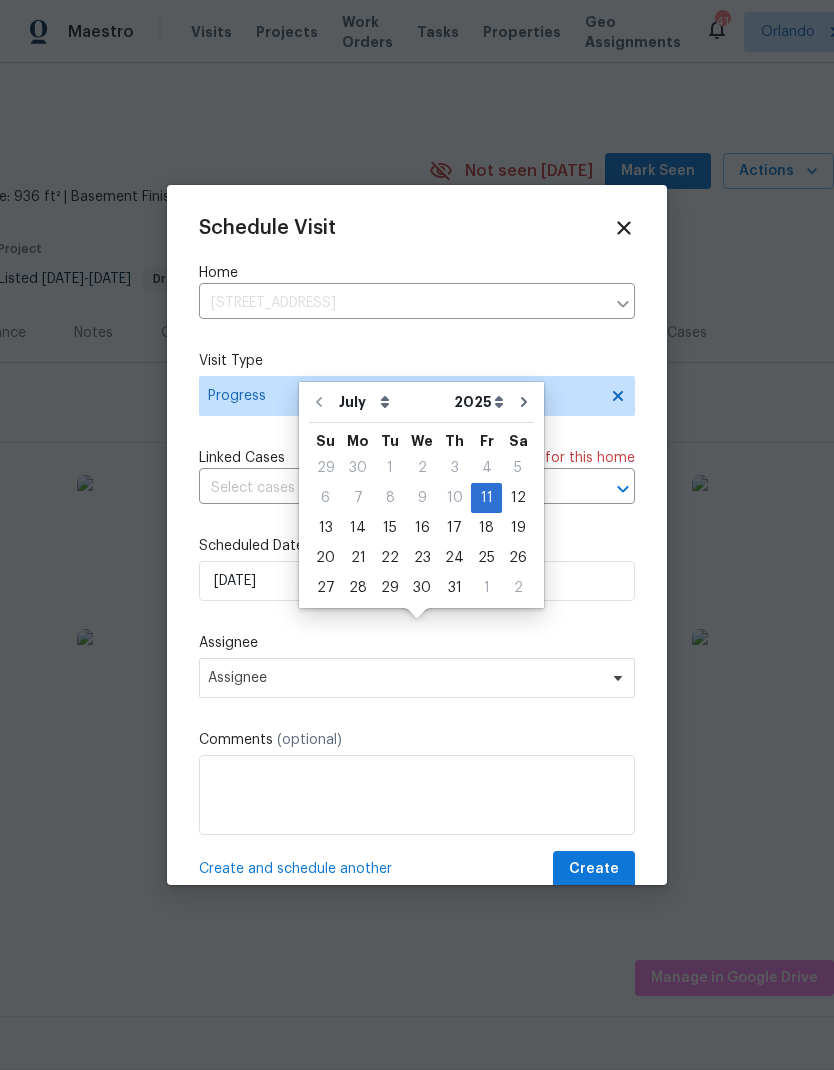 click on "Assignee" at bounding box center (417, 643) 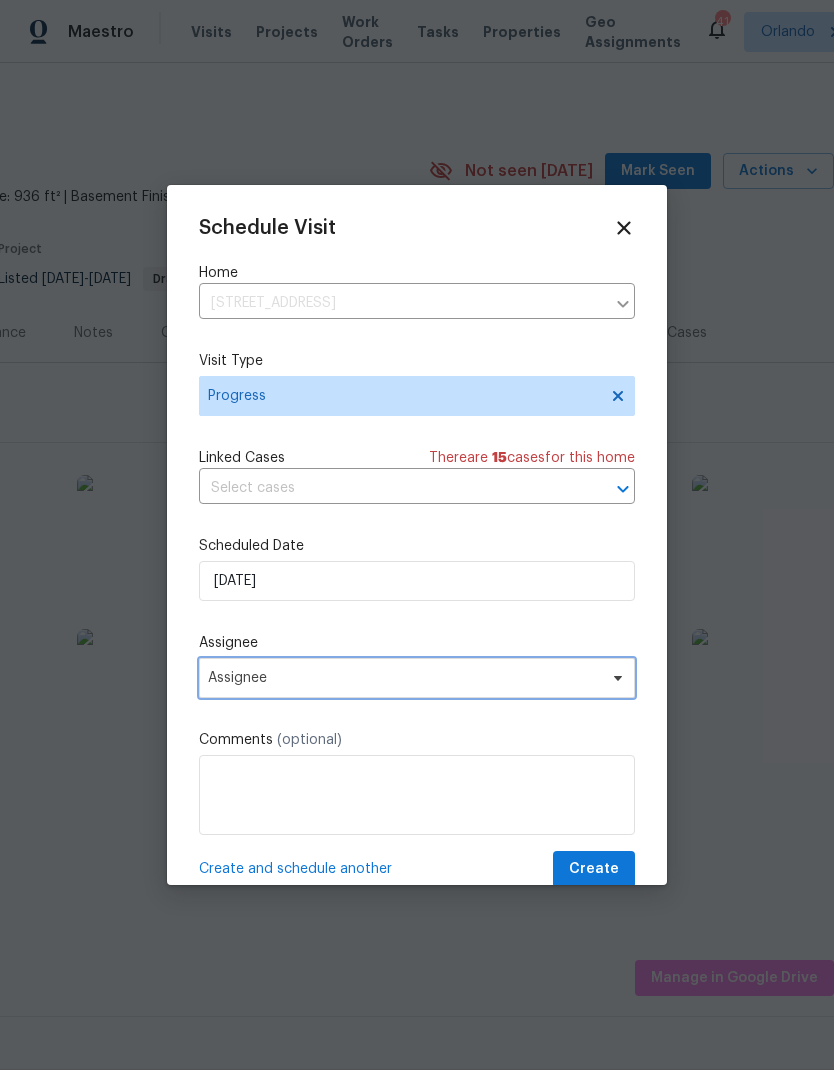 click on "Assignee" at bounding box center [404, 678] 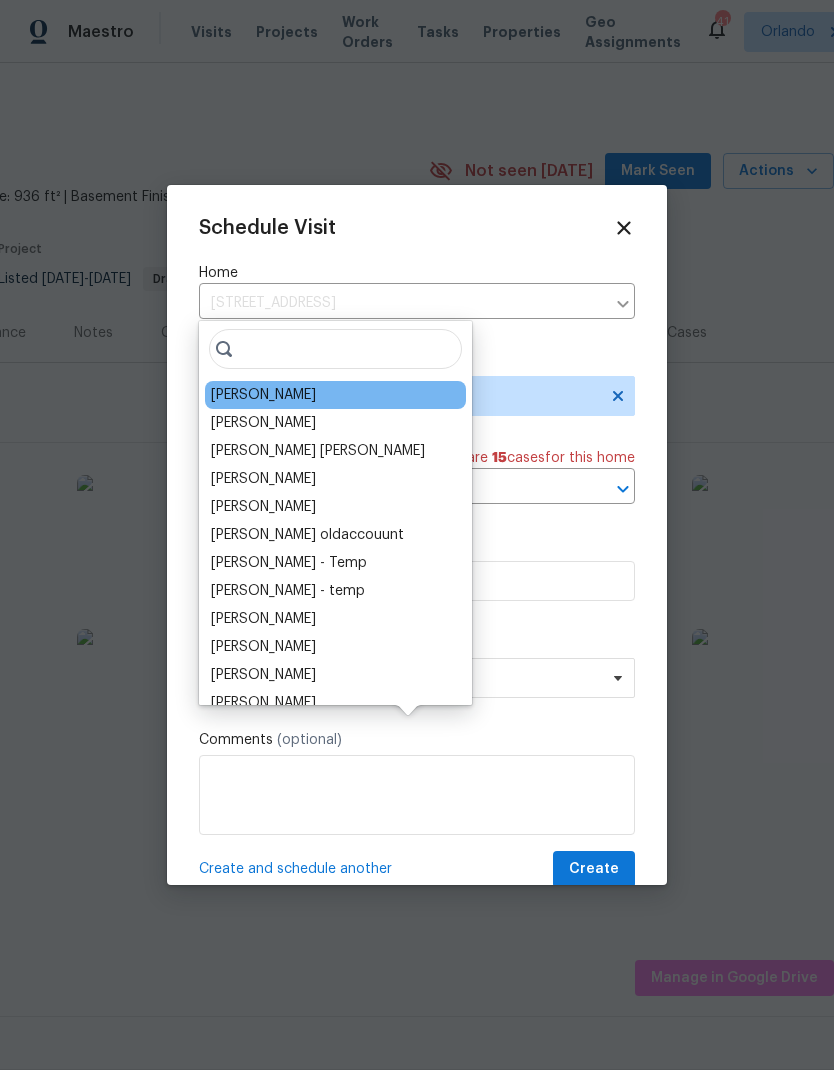click on "[PERSON_NAME]" at bounding box center [263, 395] 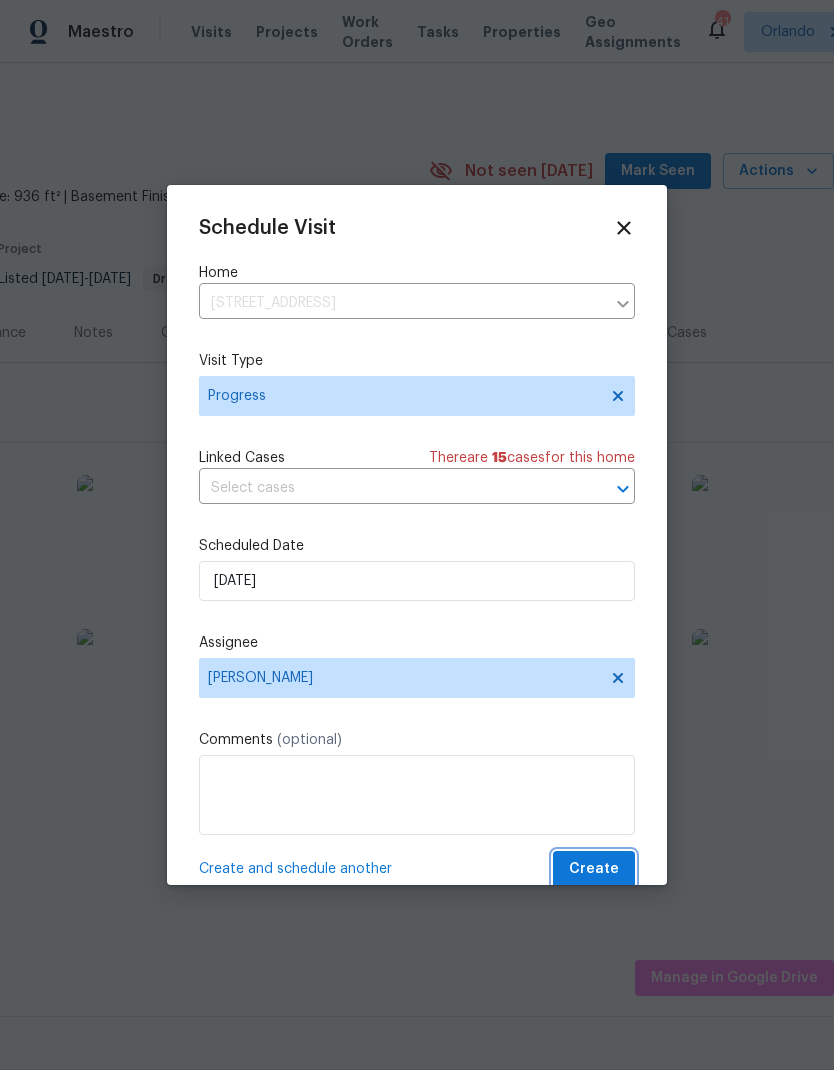 click on "Create" at bounding box center (594, 869) 